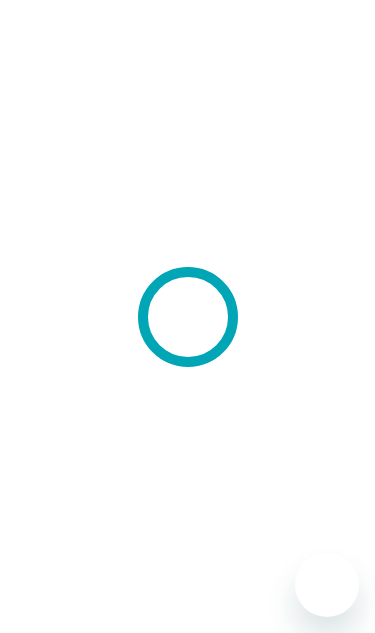scroll, scrollTop: 0, scrollLeft: 0, axis: both 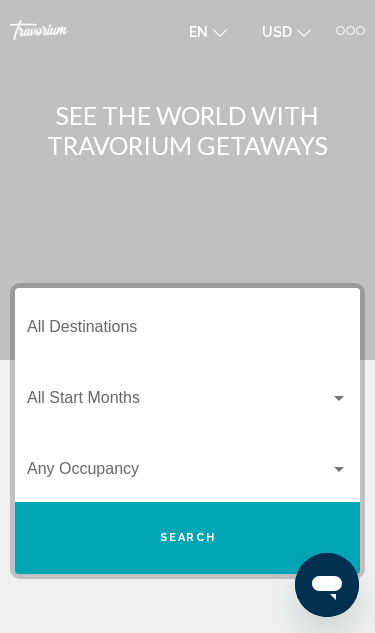 click on "Destination All Destinations" at bounding box center [187, 331] 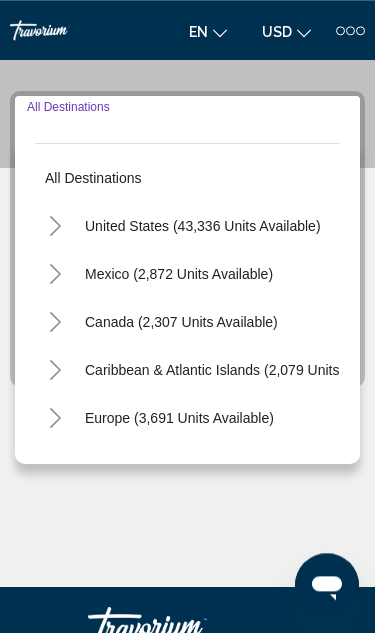 scroll, scrollTop: 218, scrollLeft: 0, axis: vertical 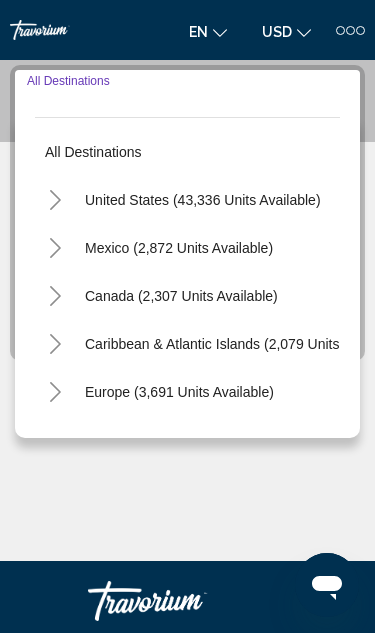 click on "Destination All Destinations" at bounding box center (187, 106) 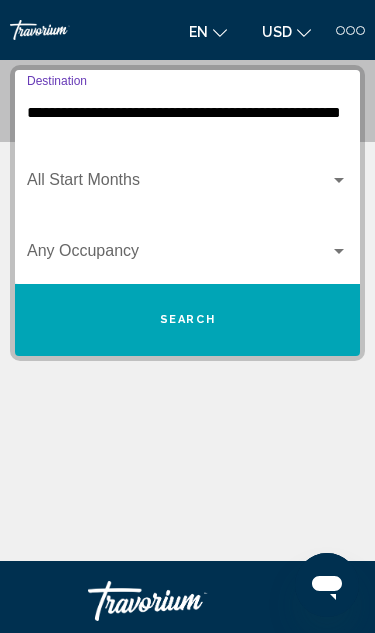 click at bounding box center (339, 180) 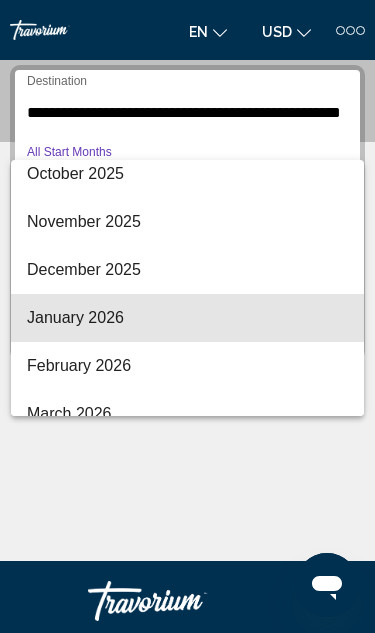 scroll, scrollTop: 229, scrollLeft: 0, axis: vertical 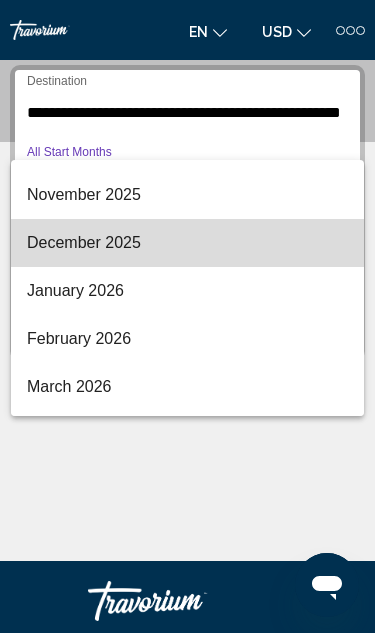 click on "December 2025" at bounding box center (187, 243) 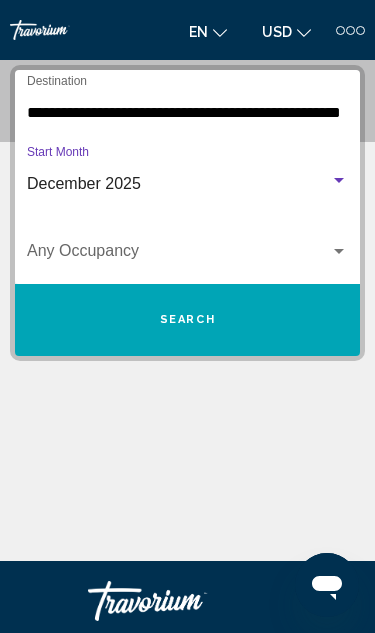click at bounding box center (339, 251) 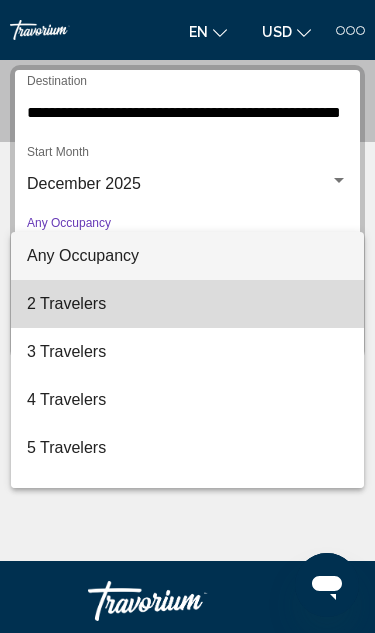click on "2 Travelers" at bounding box center (187, 304) 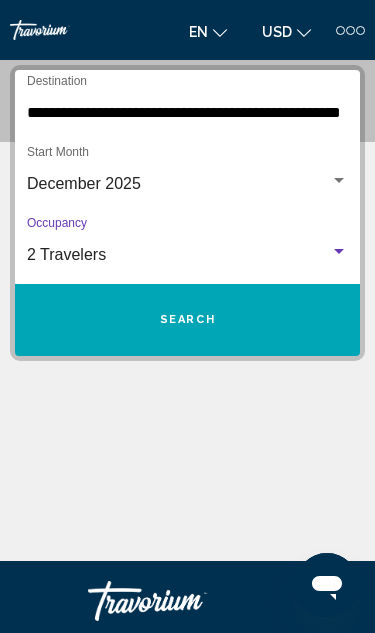 click on "Search" at bounding box center [187, 320] 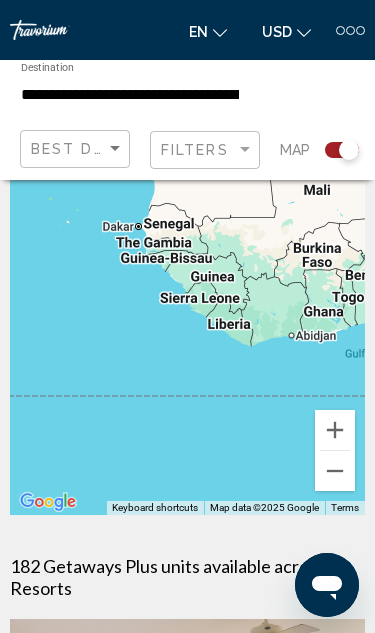 scroll, scrollTop: 84, scrollLeft: 0, axis: vertical 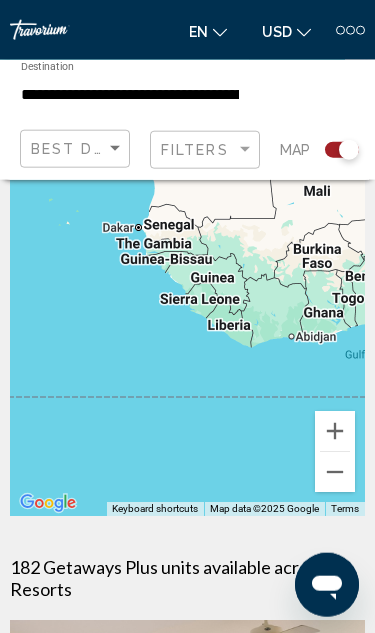 click at bounding box center [335, 472] 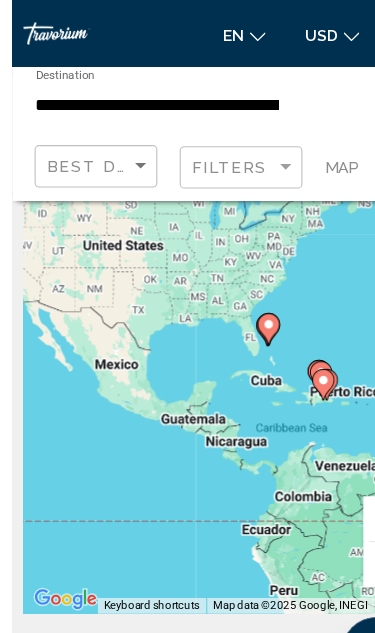 scroll, scrollTop: 0, scrollLeft: 0, axis: both 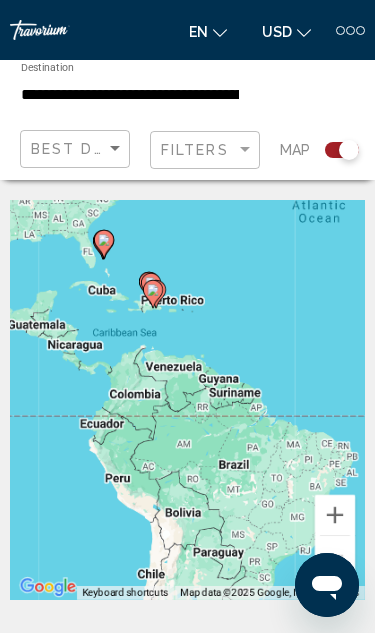 click 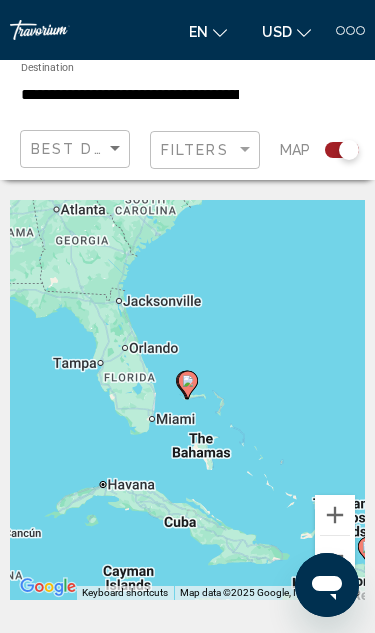 type on "**********" 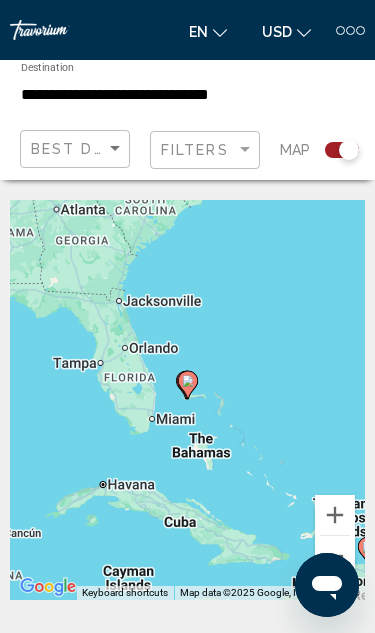 click 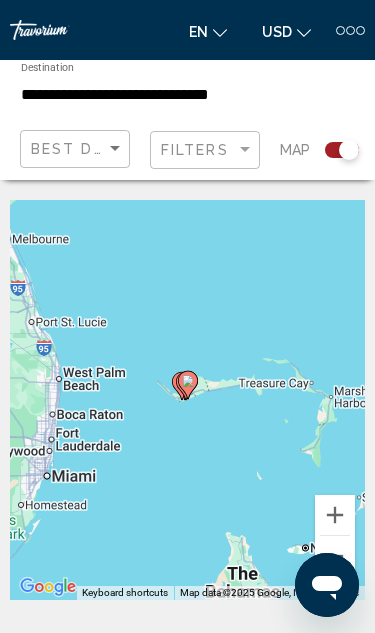 click 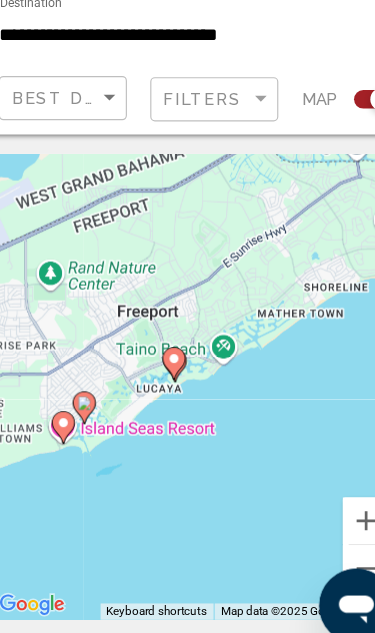scroll, scrollTop: 35, scrollLeft: 0, axis: vertical 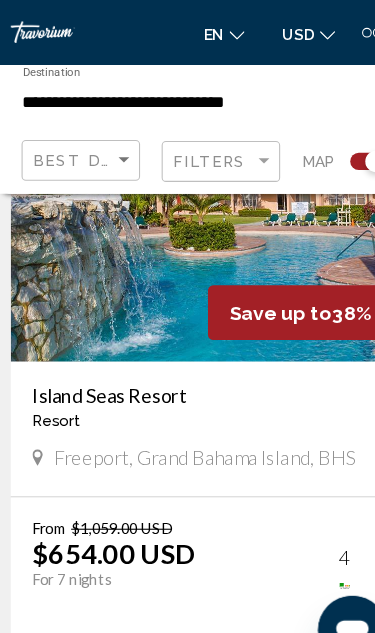click at bounding box center [187, 176] 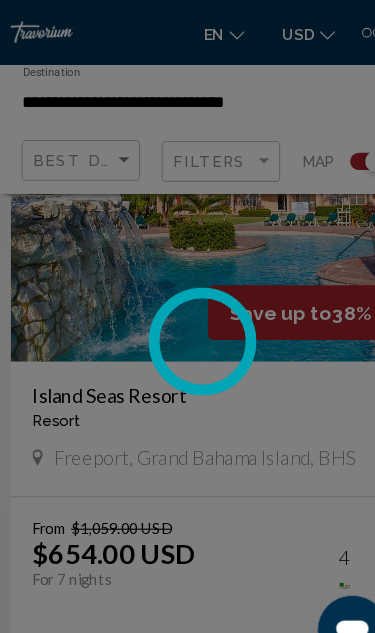 scroll, scrollTop: 3566, scrollLeft: 0, axis: vertical 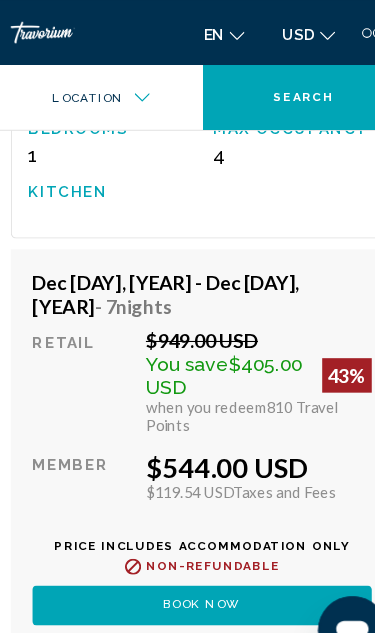 click on "$544.00 USD" at bounding box center (240, 433) 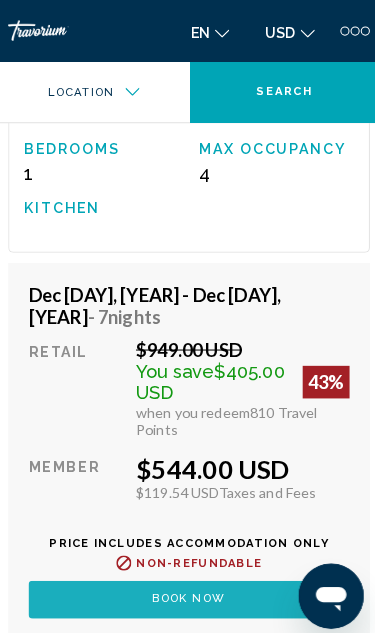 scroll, scrollTop: 4202, scrollLeft: 0, axis: vertical 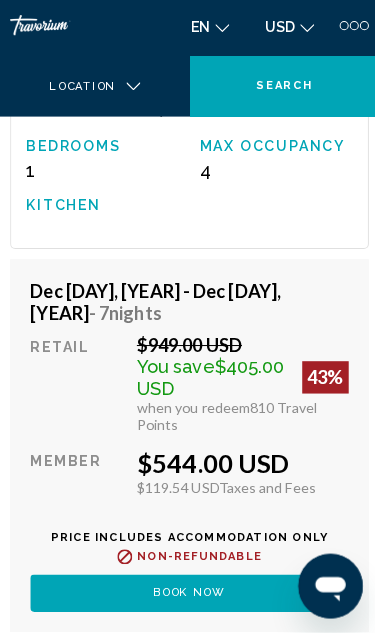 click on "43%" at bounding box center (322, 378) 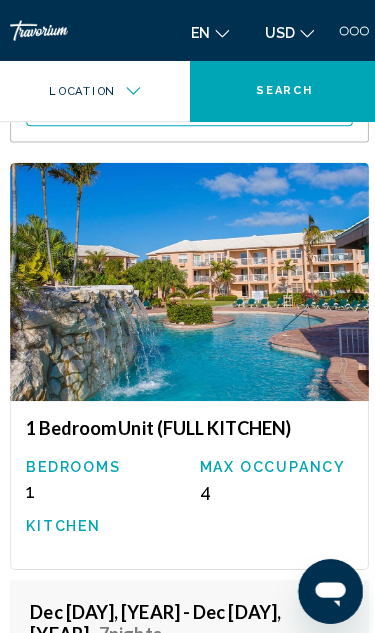scroll, scrollTop: 3888, scrollLeft: 0, axis: vertical 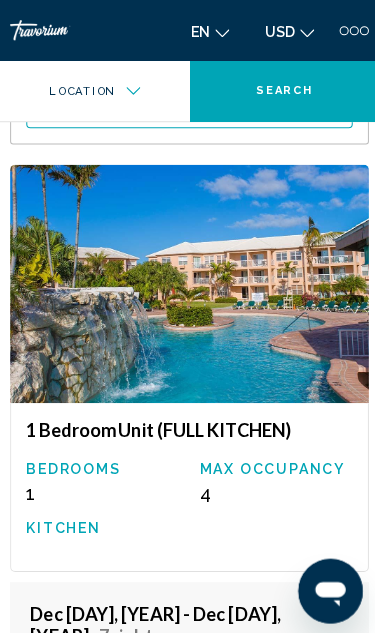 click at bounding box center (187, 281) 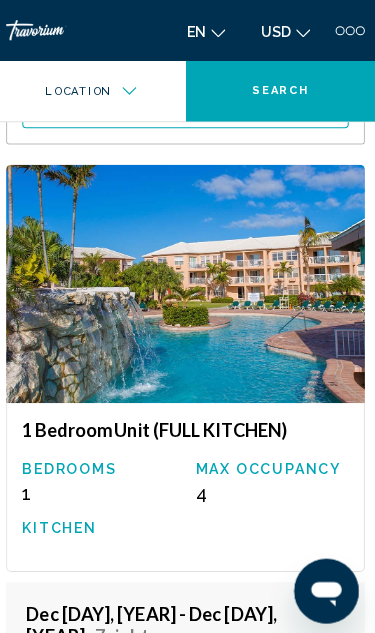 click at bounding box center [187, 281] 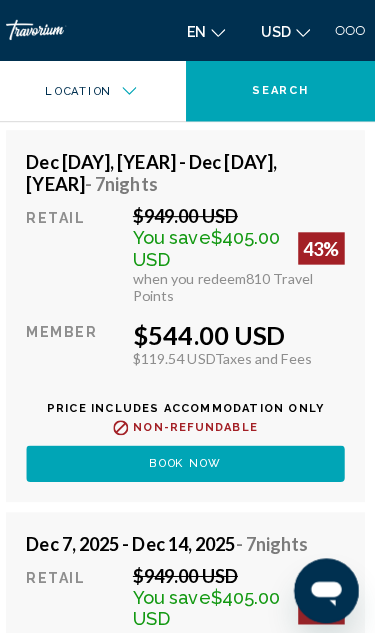 scroll, scrollTop: 4716, scrollLeft: 0, axis: vertical 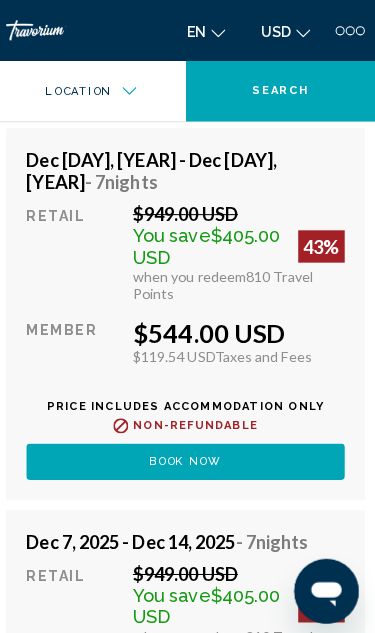 click on "Retail  $949.00 USD  You save  $405.00 USD   43%  when you redeem  810  Travel Points  Member  $544.00 USD   $119.54 USD  Taxes and Fees You earn  0  Travel Points  Book now This room is no longer available." at bounding box center (187, 644) 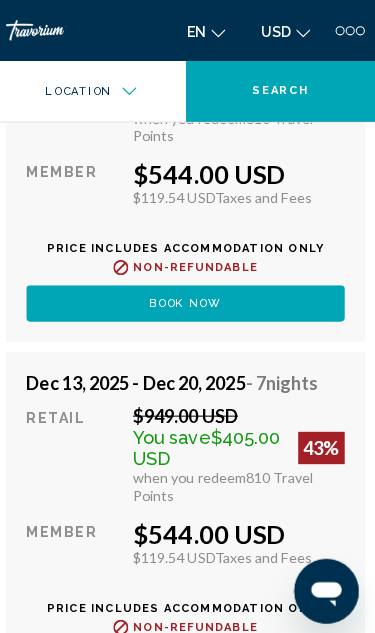 scroll, scrollTop: 5587, scrollLeft: 0, axis: vertical 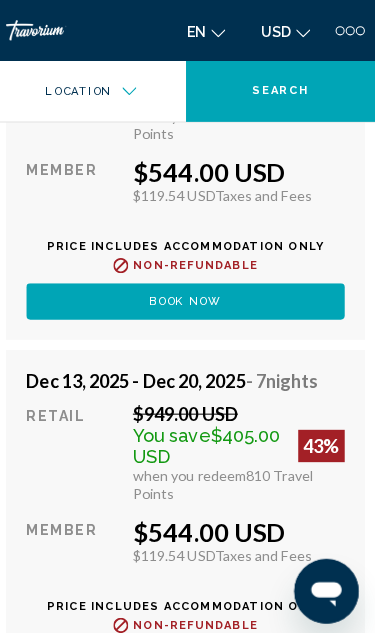 click on "You save  $405.00 USD" at bounding box center (212, 441) 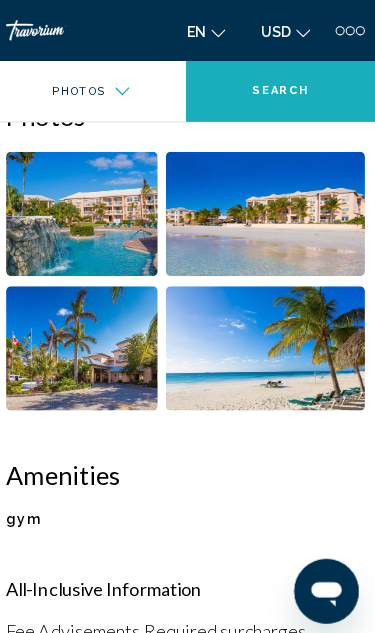 click on "Search" 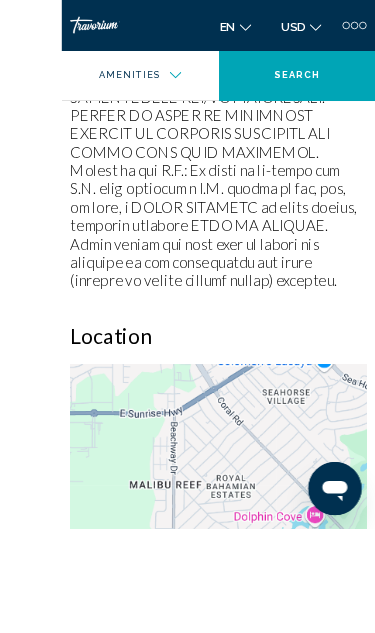 scroll, scrollTop: 2827, scrollLeft: 0, axis: vertical 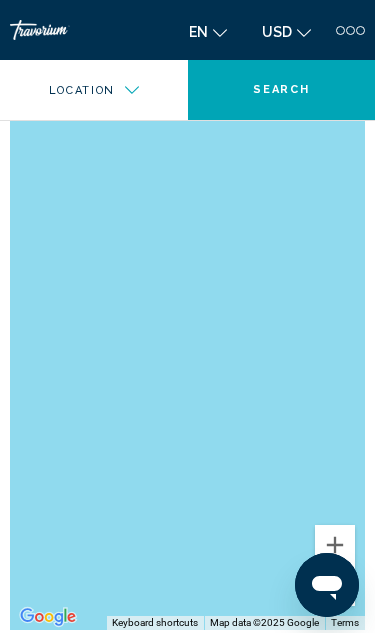click at bounding box center [335, 586] 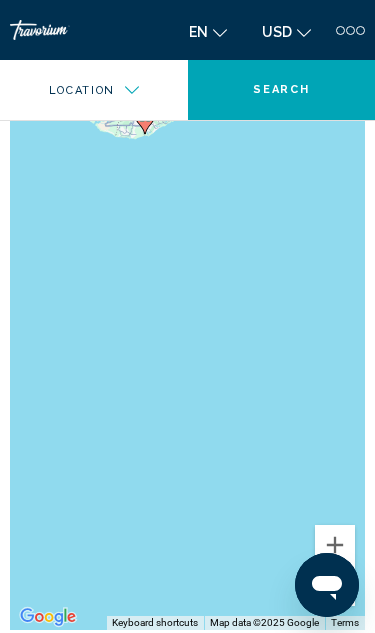 click at bounding box center [335, 586] 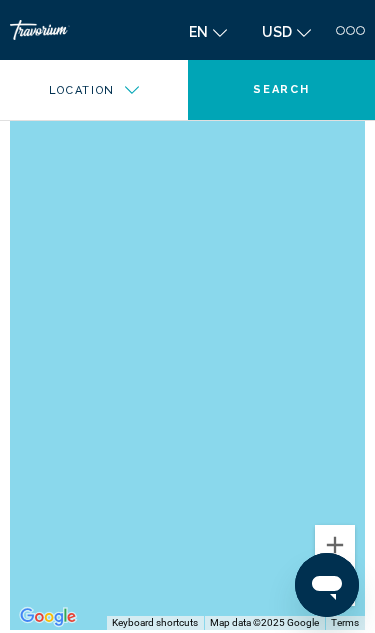 click on "To activate drag with keyboard, press Alt + Enter. Once in keyboard drag state, use the arrow keys to move the marker. To complete the drag, press the Enter key. To cancel, press Escape." at bounding box center (187, 330) 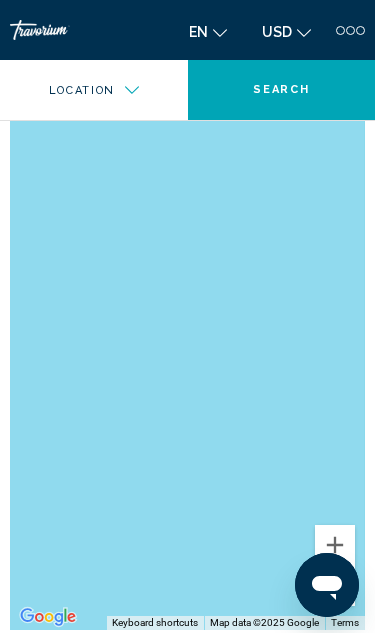 click on "To activate drag with keyboard, press Alt + Enter. Once in keyboard drag state, use the arrow keys to move the marker. To complete the drag, press the Enter key. To cancel, press Escape." at bounding box center [187, 330] 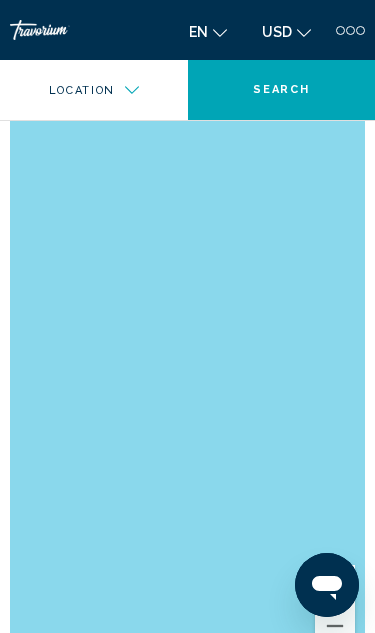 scroll, scrollTop: 3006, scrollLeft: 0, axis: vertical 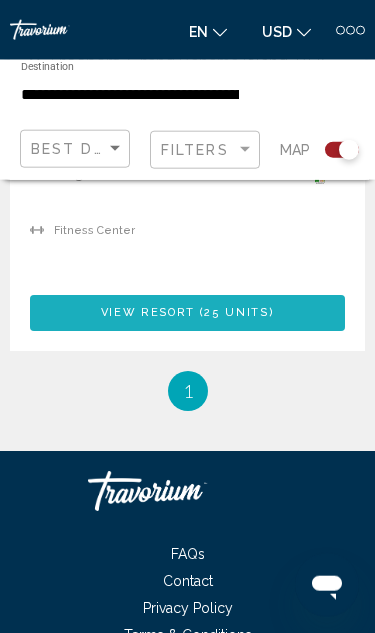 click on "View Resort    ( 25 units )" at bounding box center [187, 313] 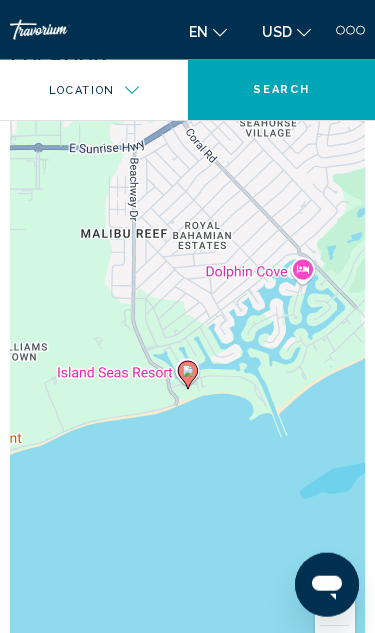 scroll, scrollTop: 2998, scrollLeft: 0, axis: vertical 